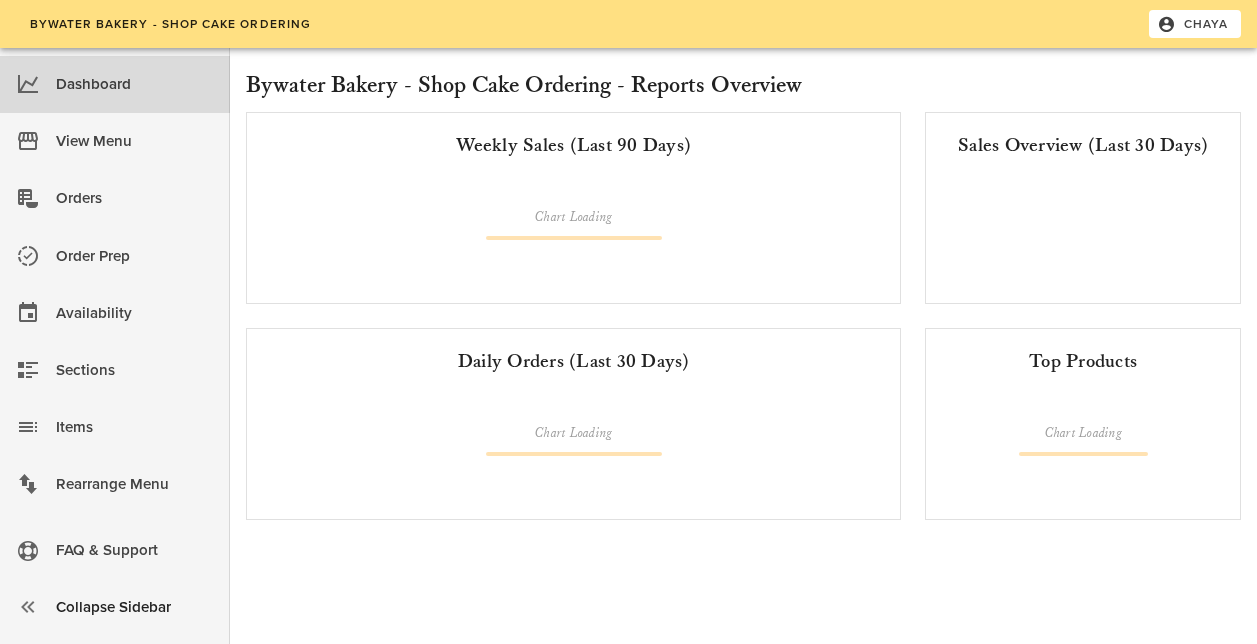 scroll, scrollTop: 0, scrollLeft: 0, axis: both 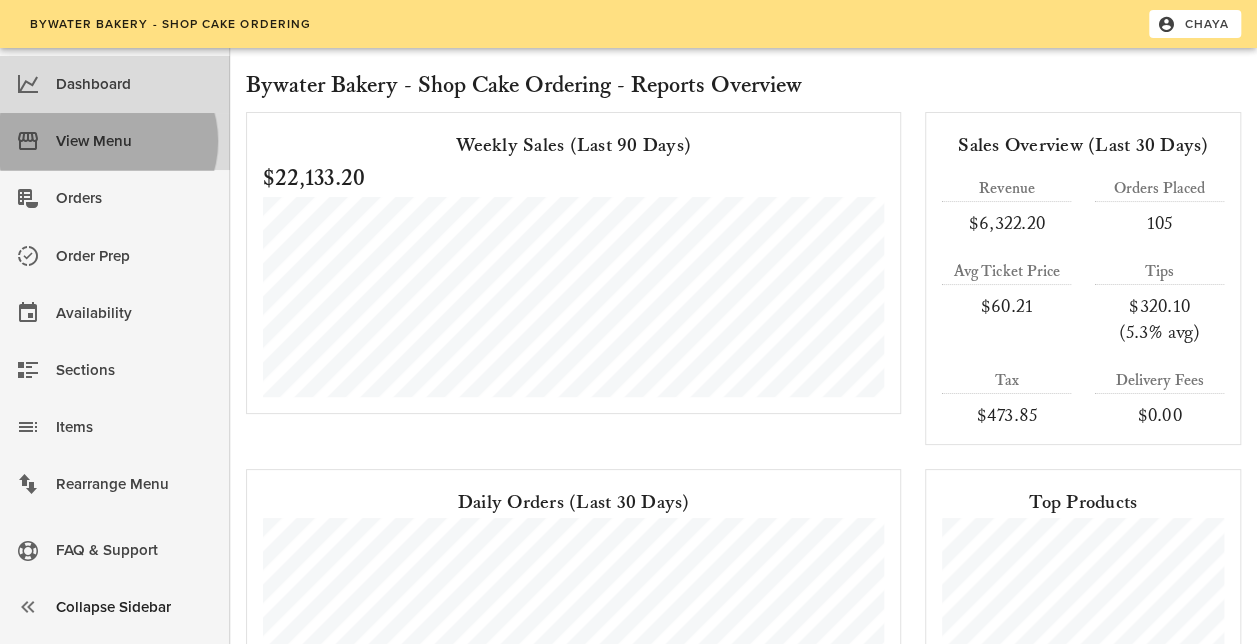 click on "View Menu" at bounding box center [135, 141] 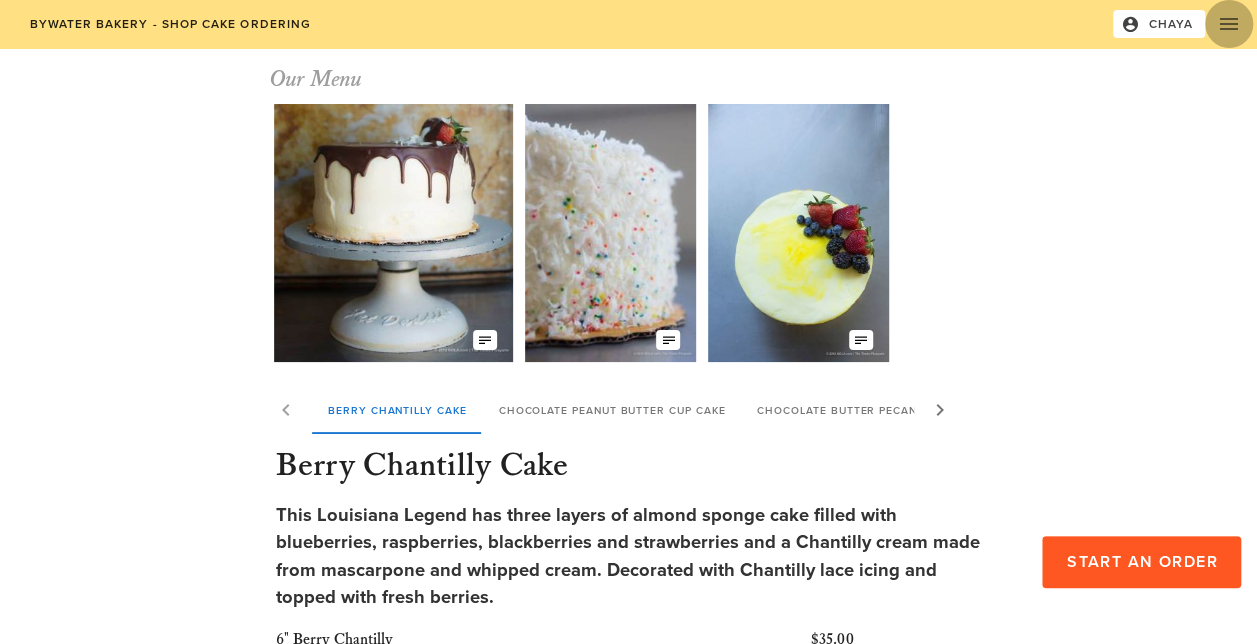 click at bounding box center (1229, 24) 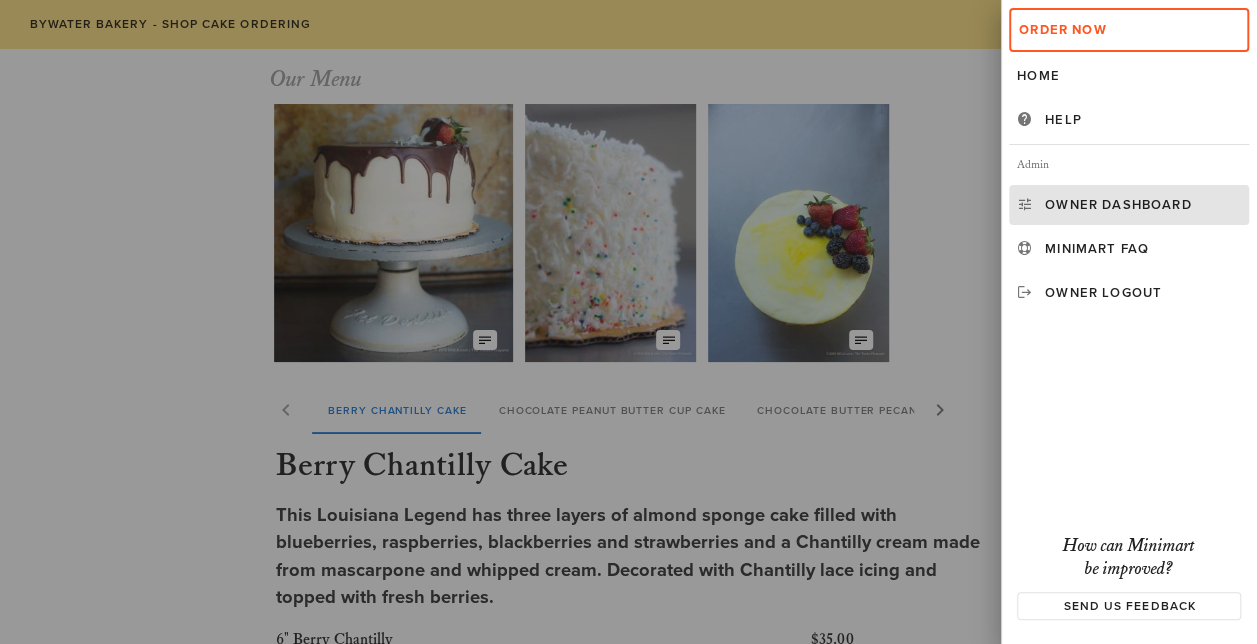 click on "Owner Dashboard" at bounding box center [1143, 205] 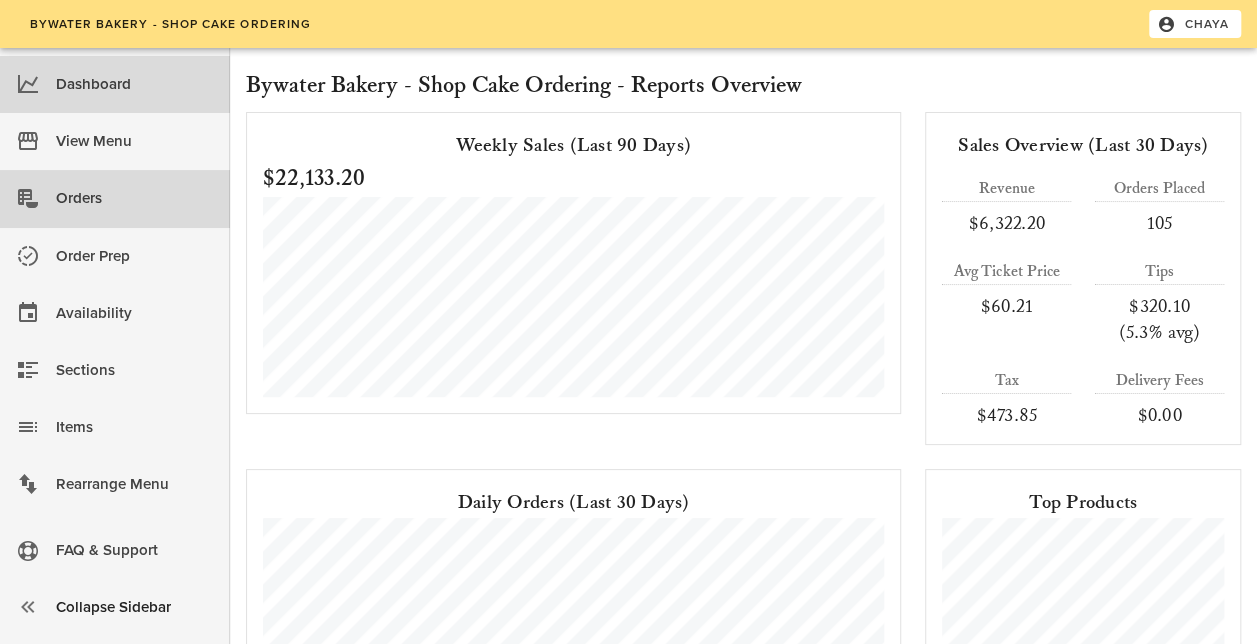 click on "Orders" at bounding box center [135, 198] 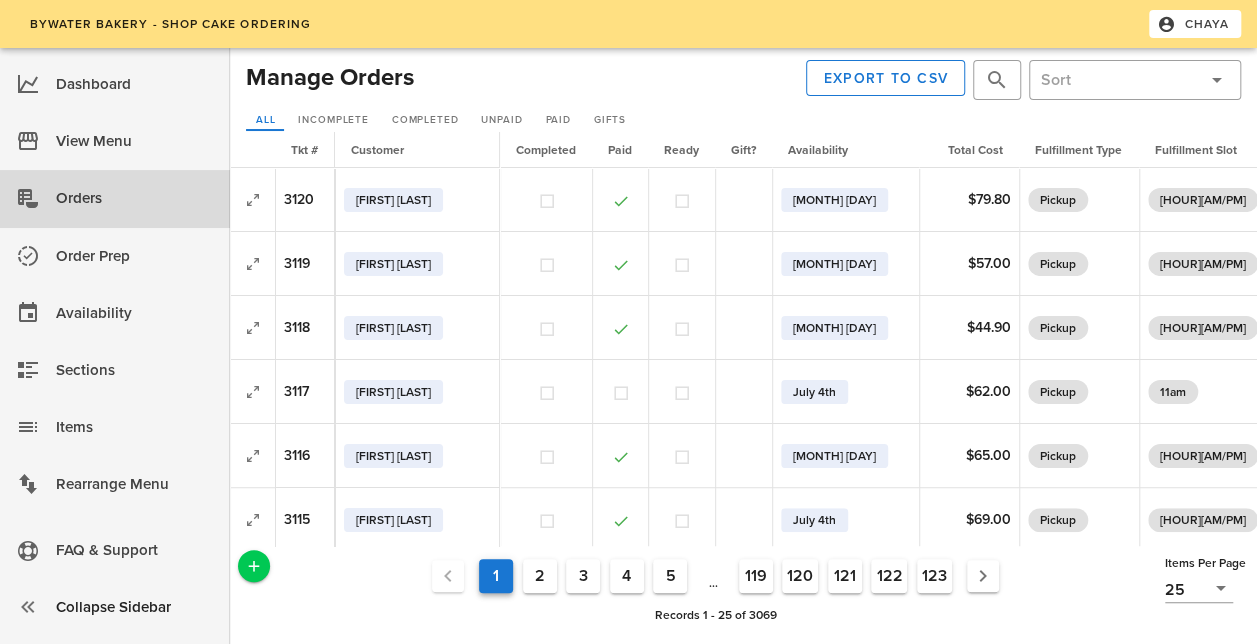 click at bounding box center [253, 200] 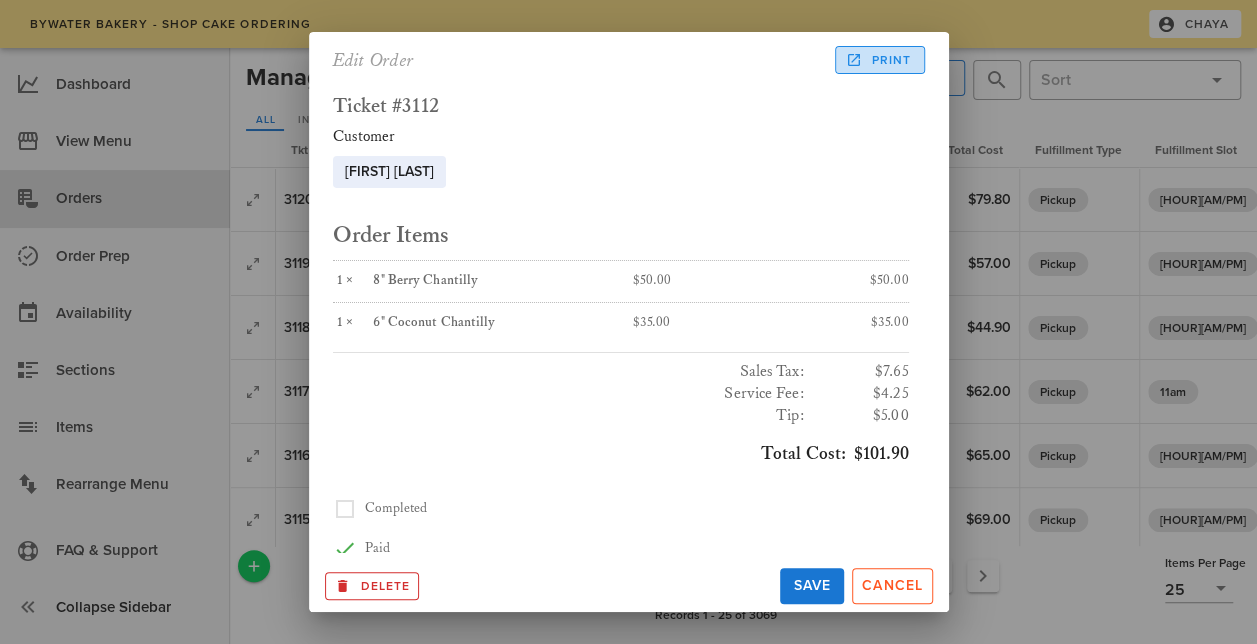 click on "Print" at bounding box center [880, 60] 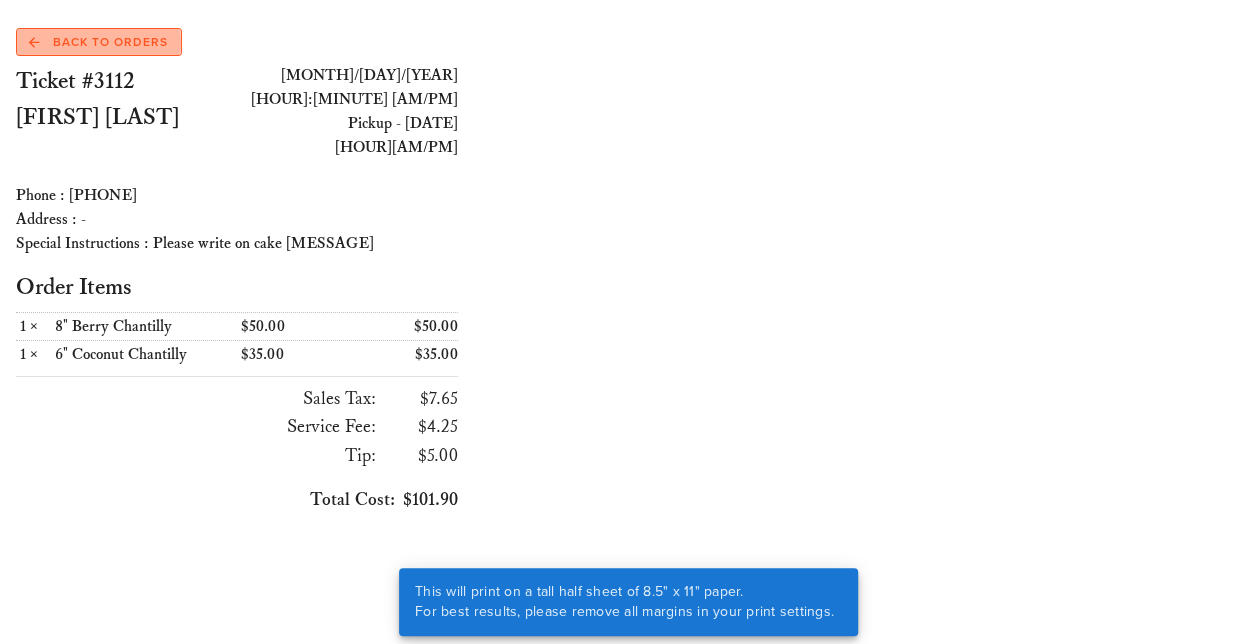 click on "Back to Orders" at bounding box center [98, 42] 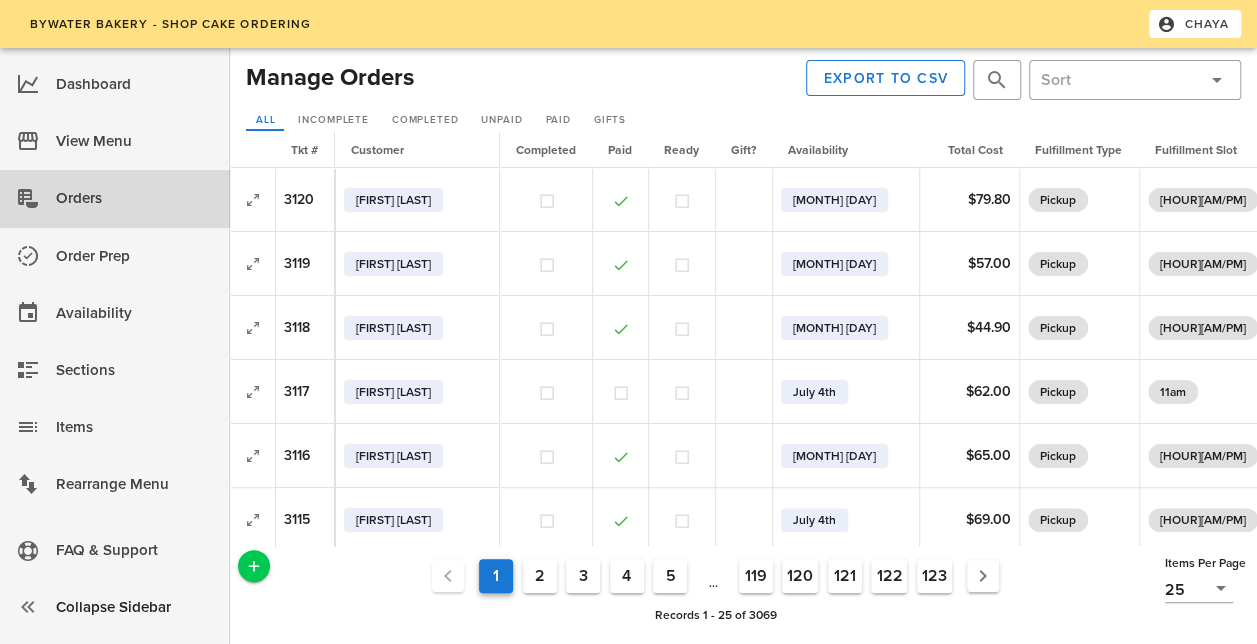 click at bounding box center (681, 200) 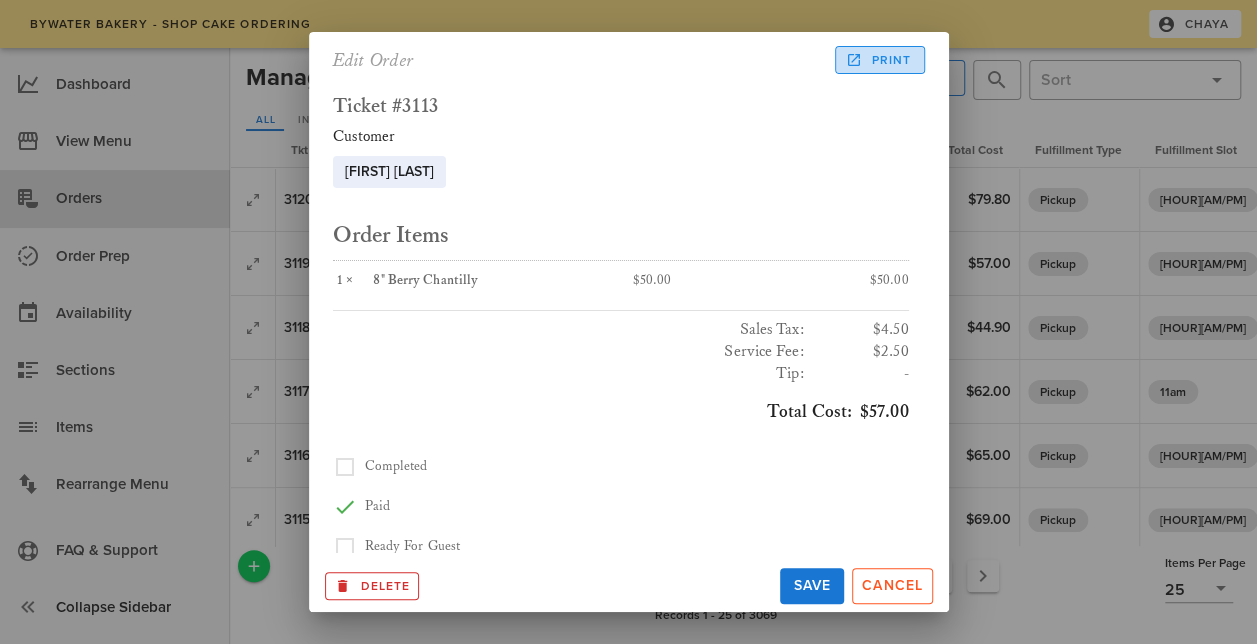 click on "Print" at bounding box center (880, 60) 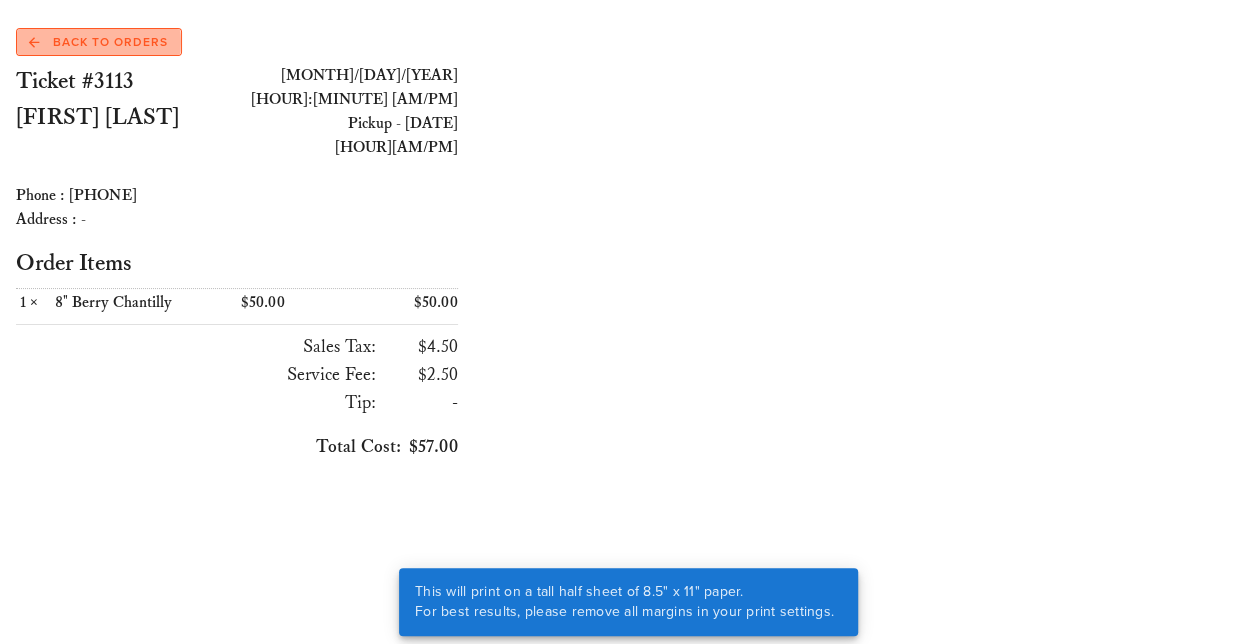 click on "Back to Orders" at bounding box center (99, 42) 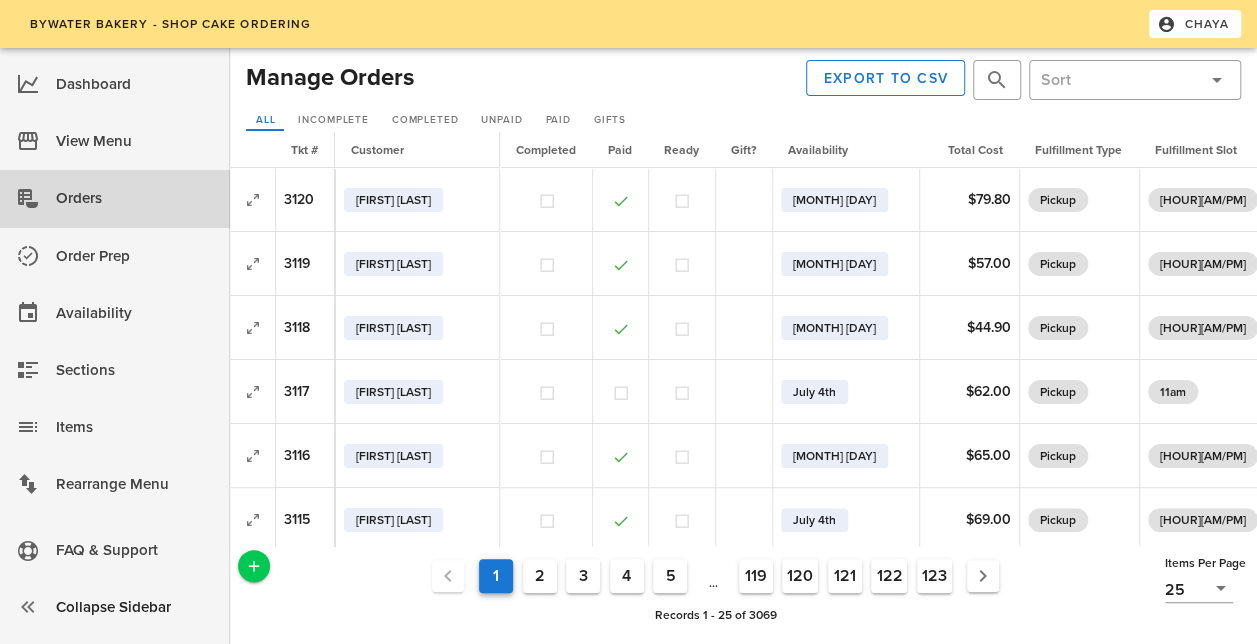 click at bounding box center (682, 649) 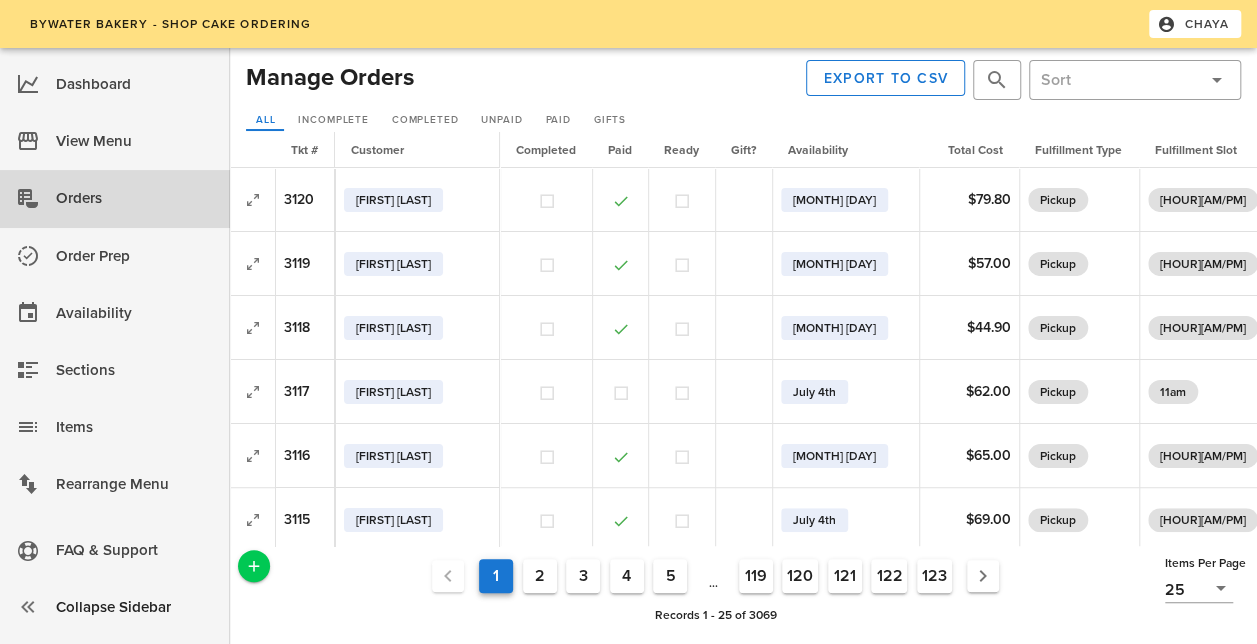 click at bounding box center [253, 200] 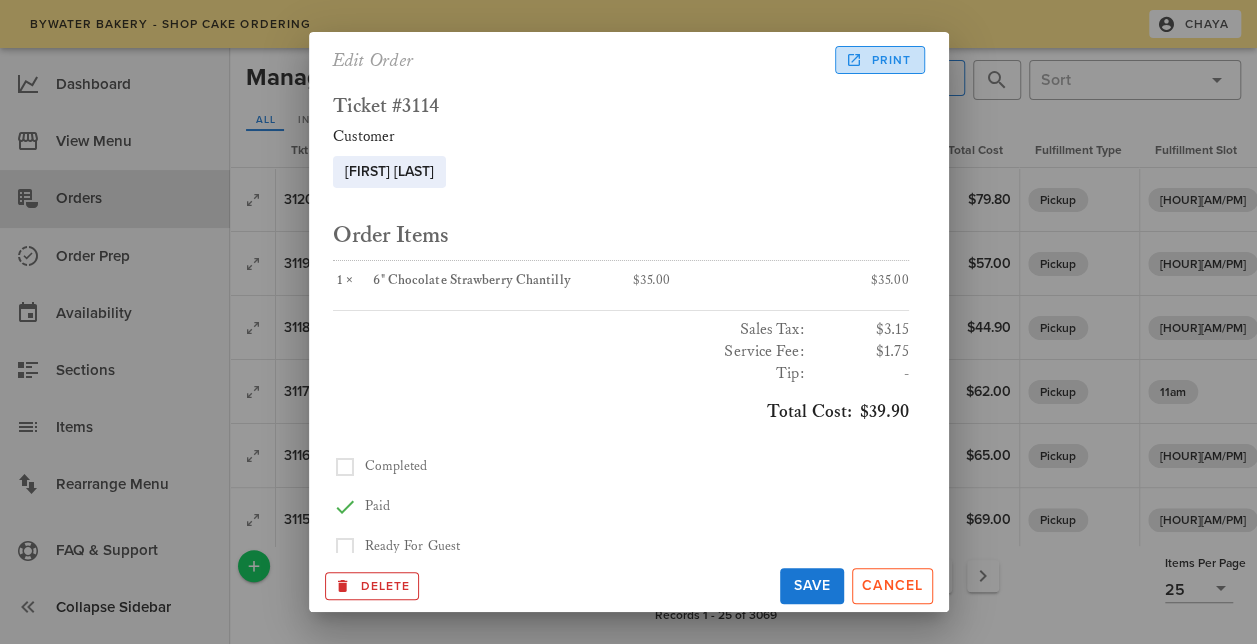 click on "Print" at bounding box center (880, 60) 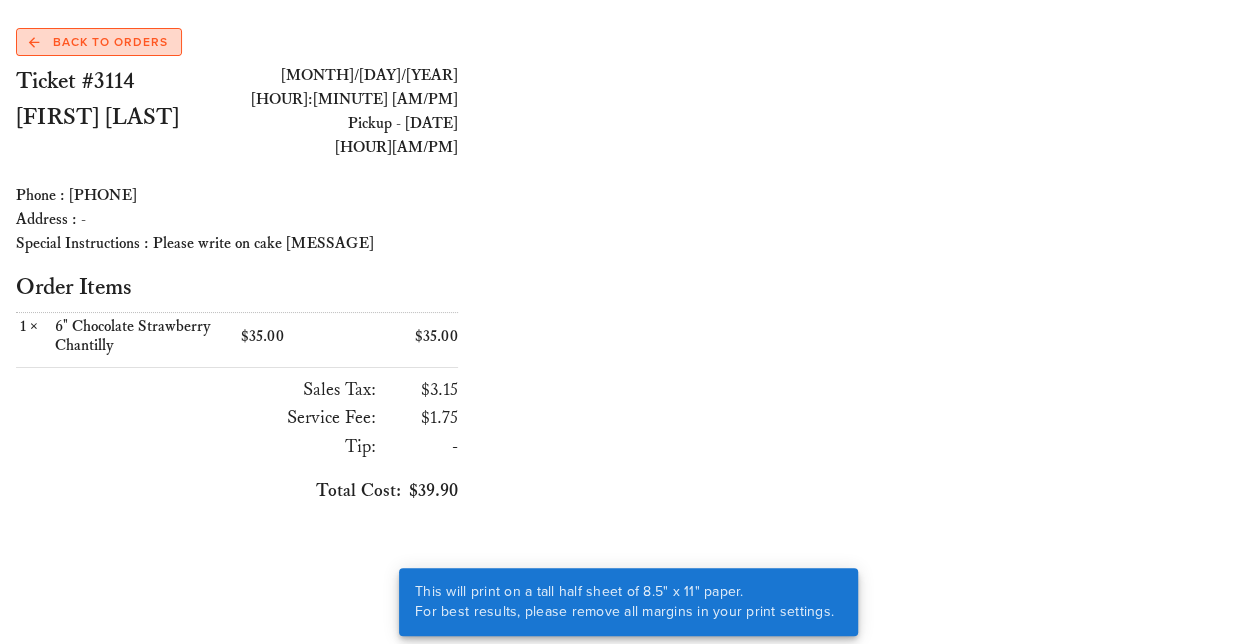click on "Back to Orders" at bounding box center (99, 42) 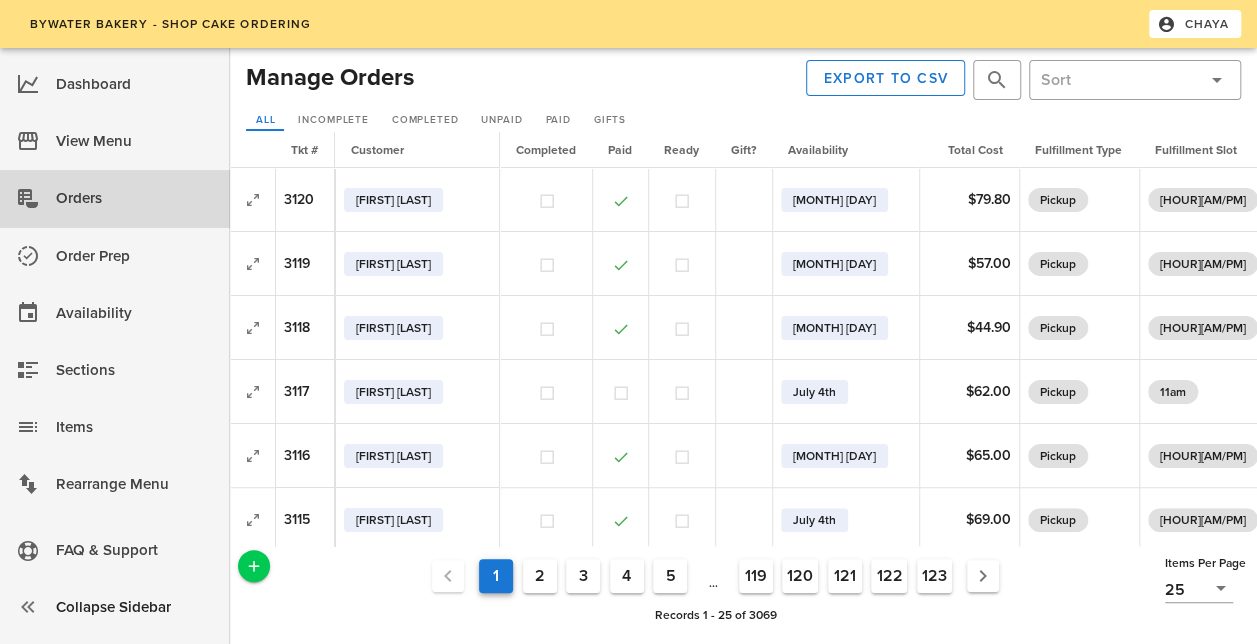 click at bounding box center (682, 585) 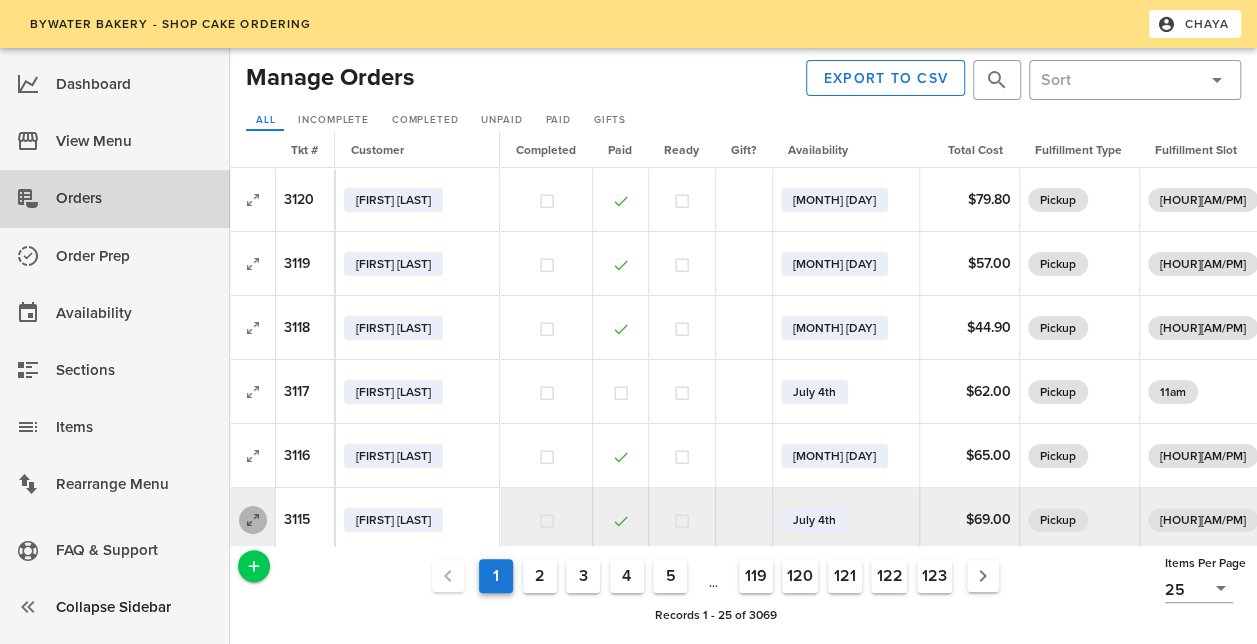 click at bounding box center (253, 200) 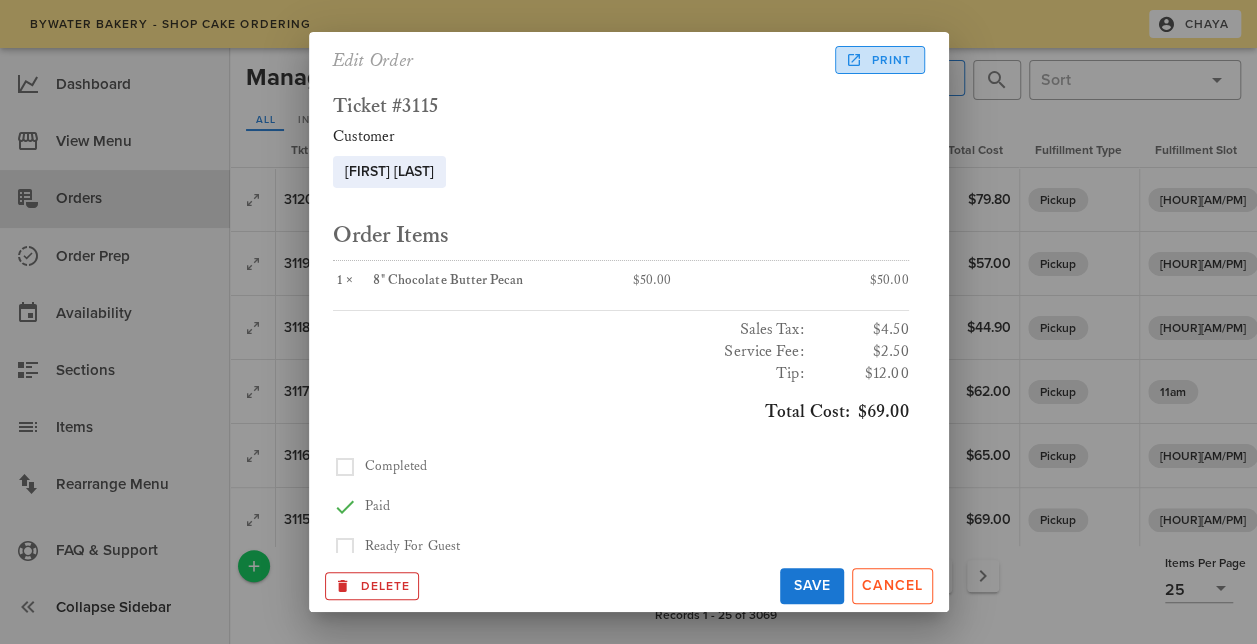 click on "Print" at bounding box center (880, 60) 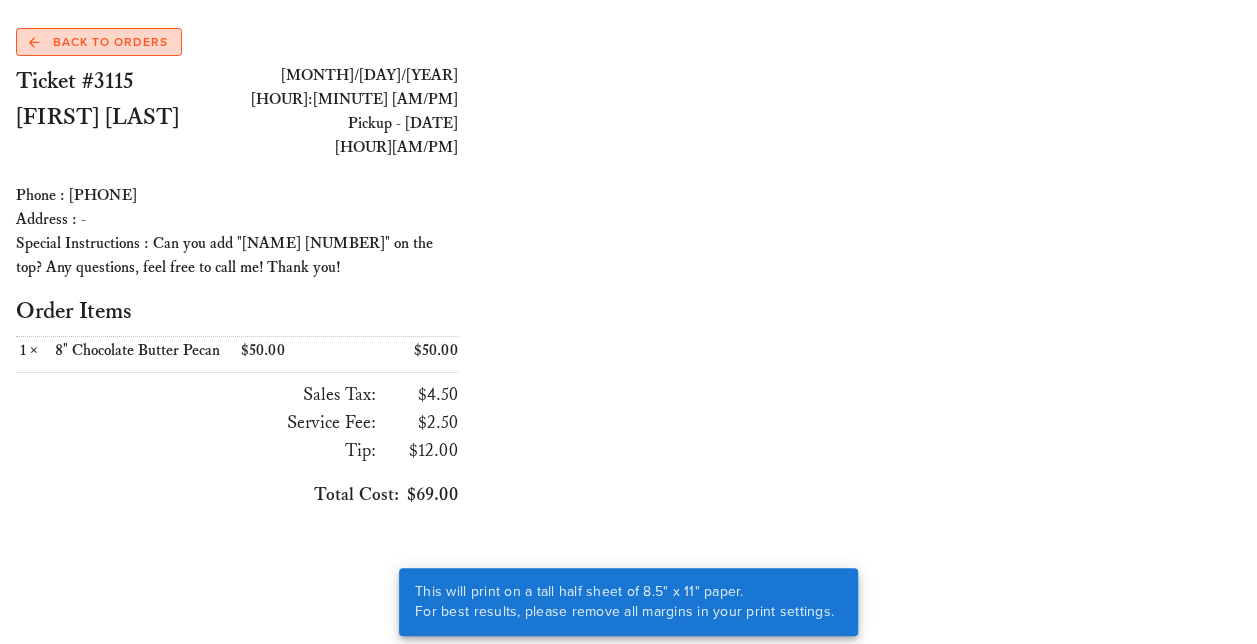 click on "Back to Orders" at bounding box center (98, 42) 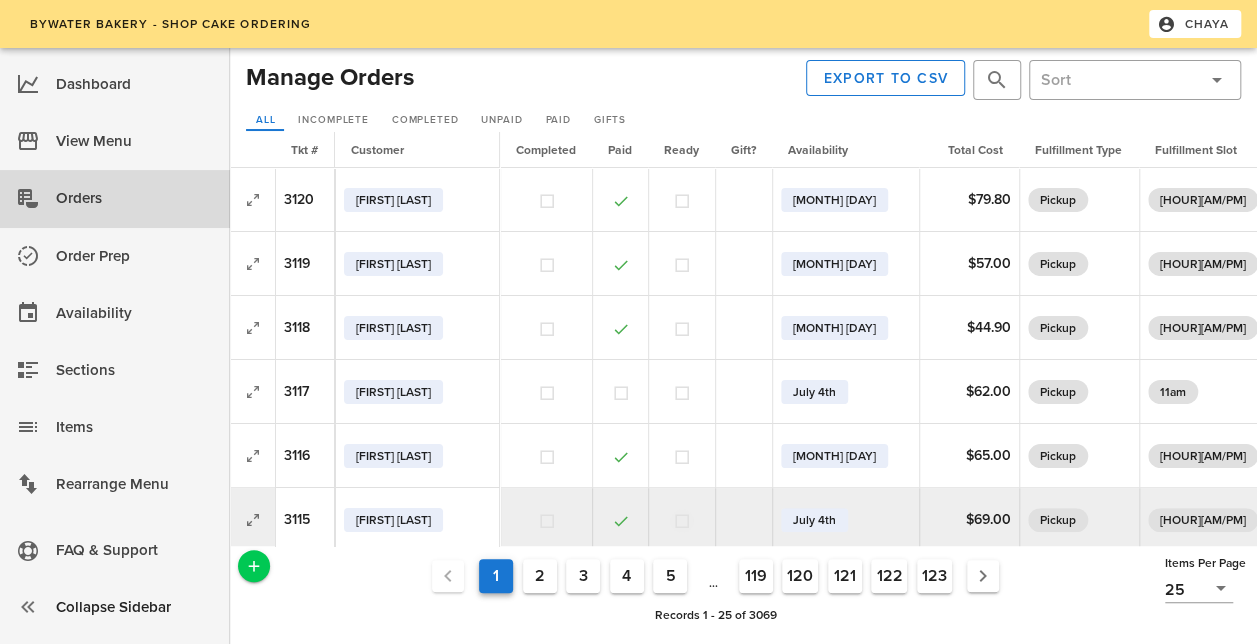 click at bounding box center [682, 521] 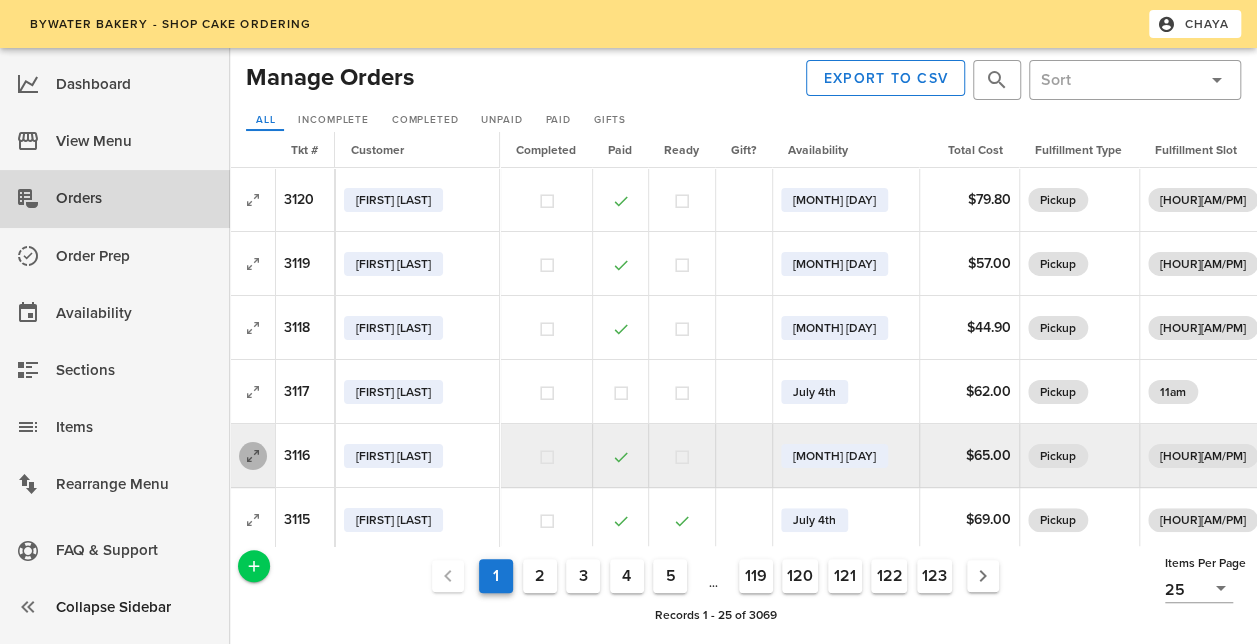 click at bounding box center [253, 200] 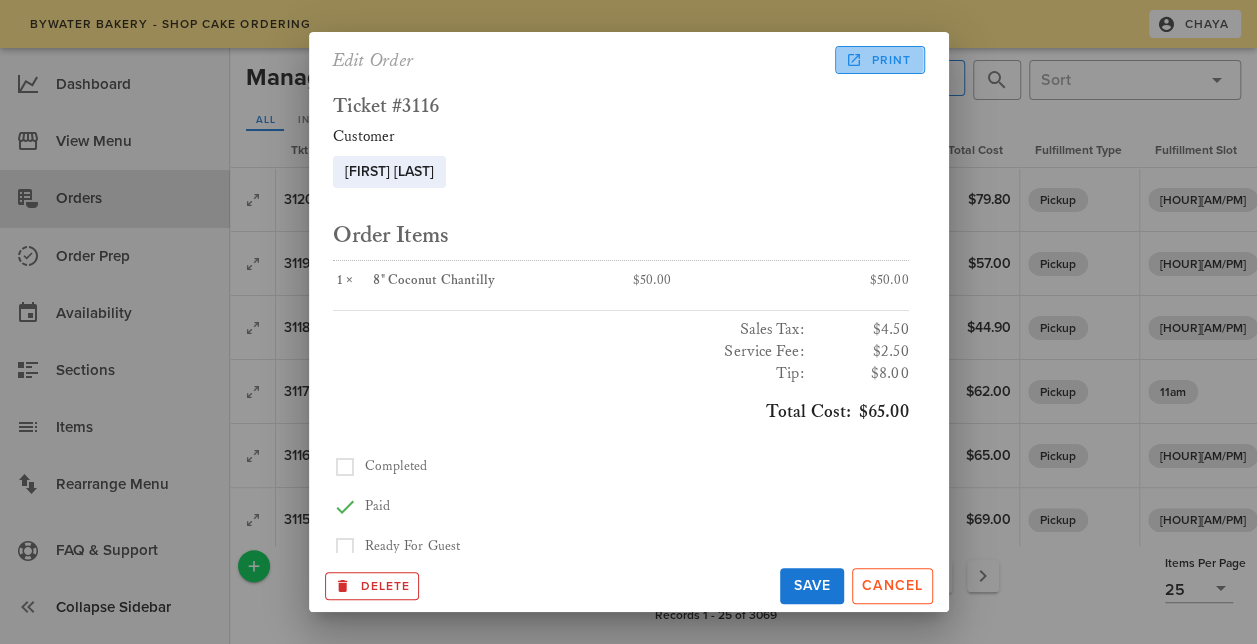 click on "Print" at bounding box center [880, 60] 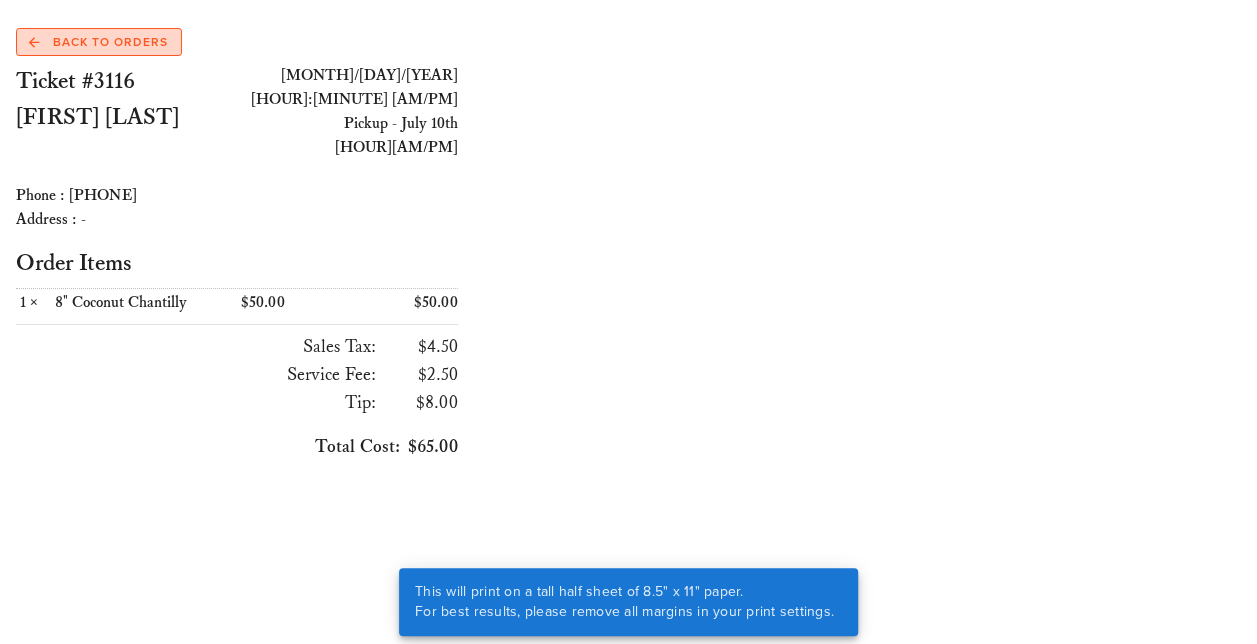 click on "Back to Orders" at bounding box center [99, 42] 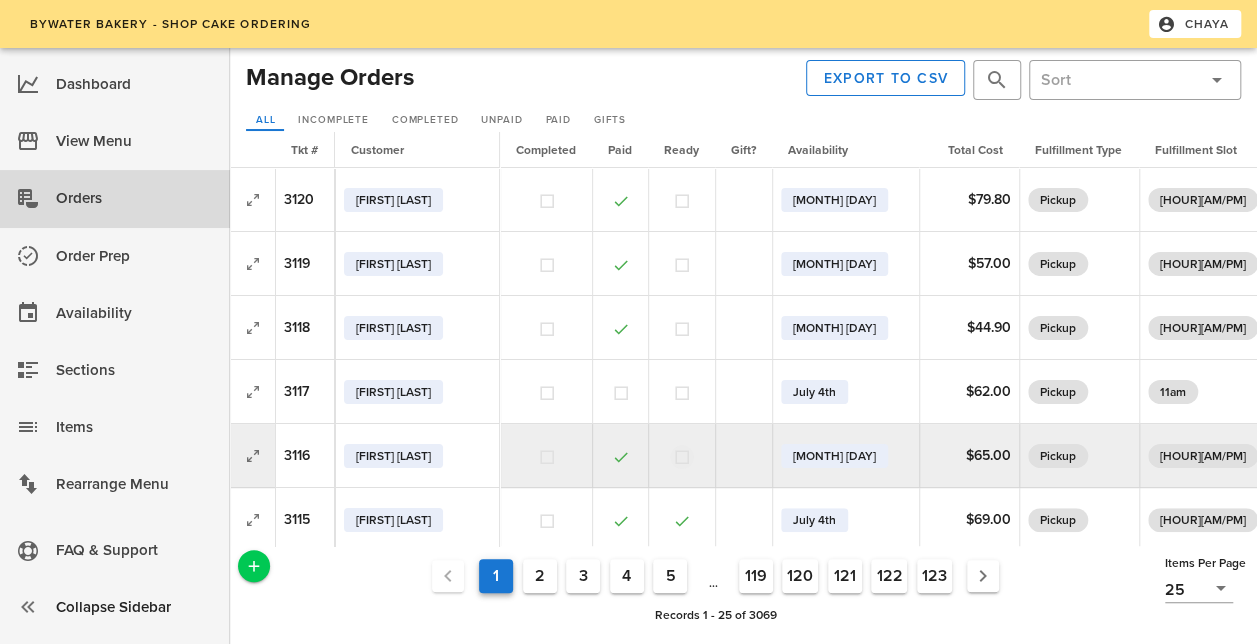 click at bounding box center [682, 457] 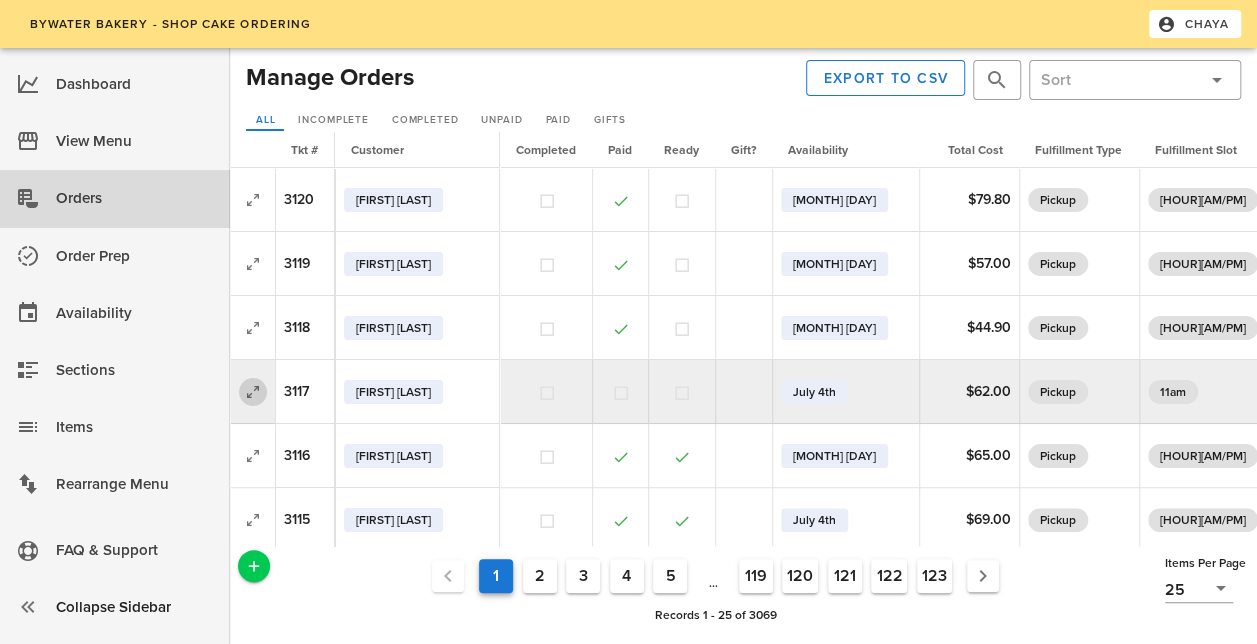 click at bounding box center (253, 200) 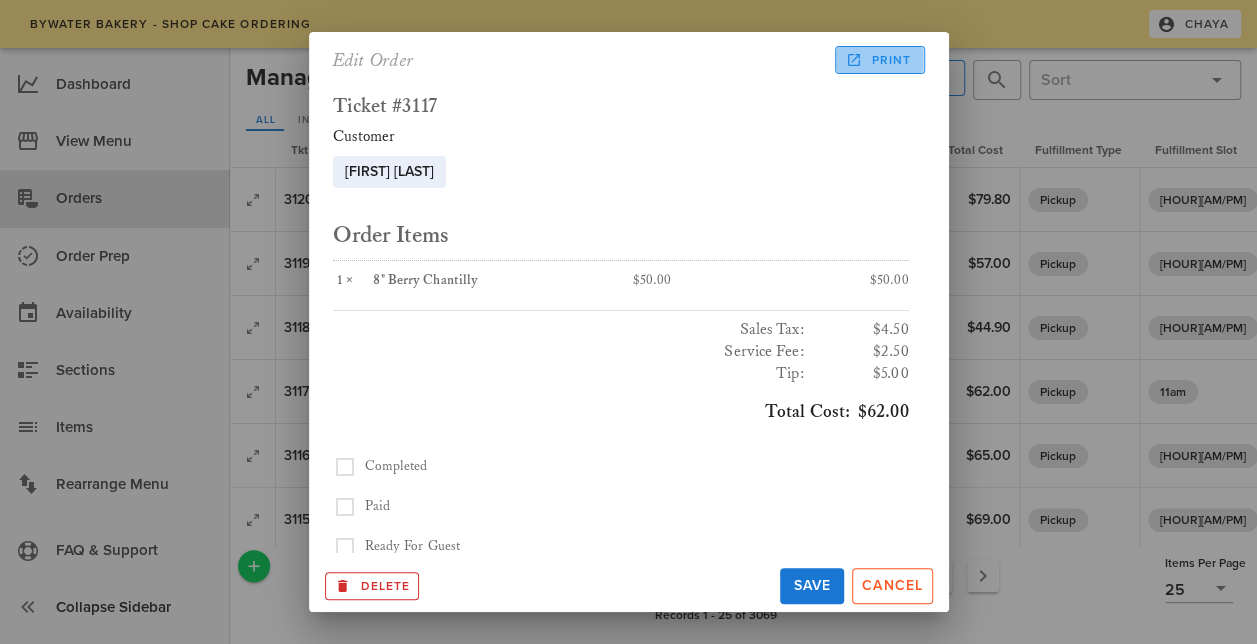 click on "Print" at bounding box center [880, 60] 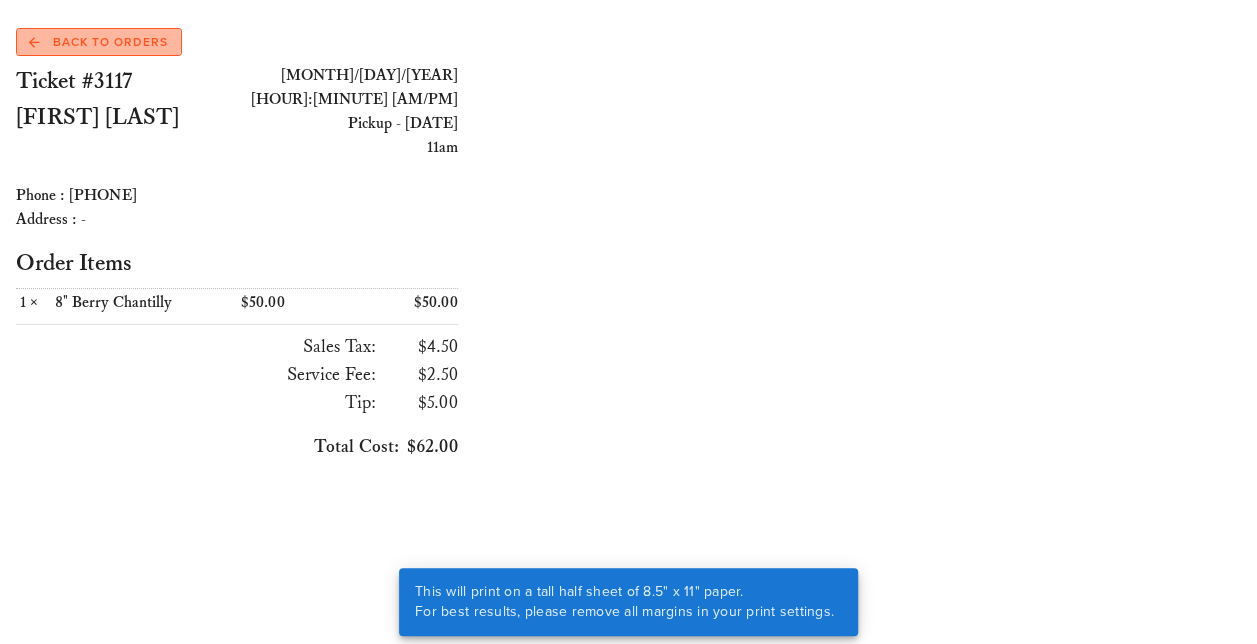 click on "Back to Orders" at bounding box center (98, 42) 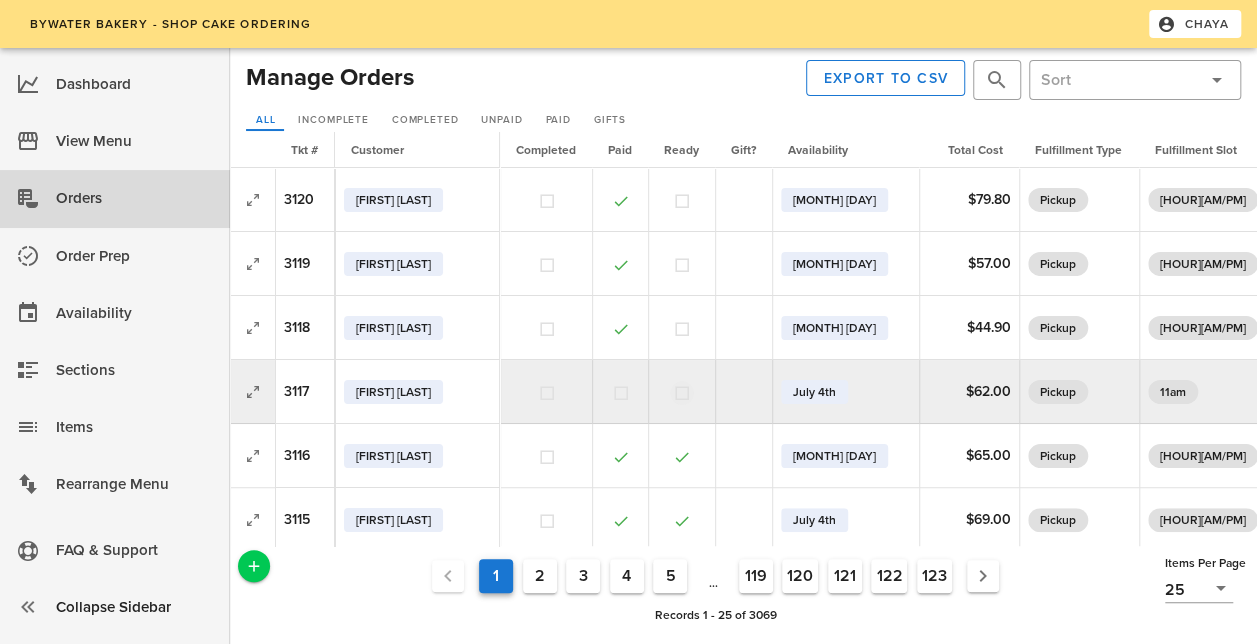 click at bounding box center (682, 393) 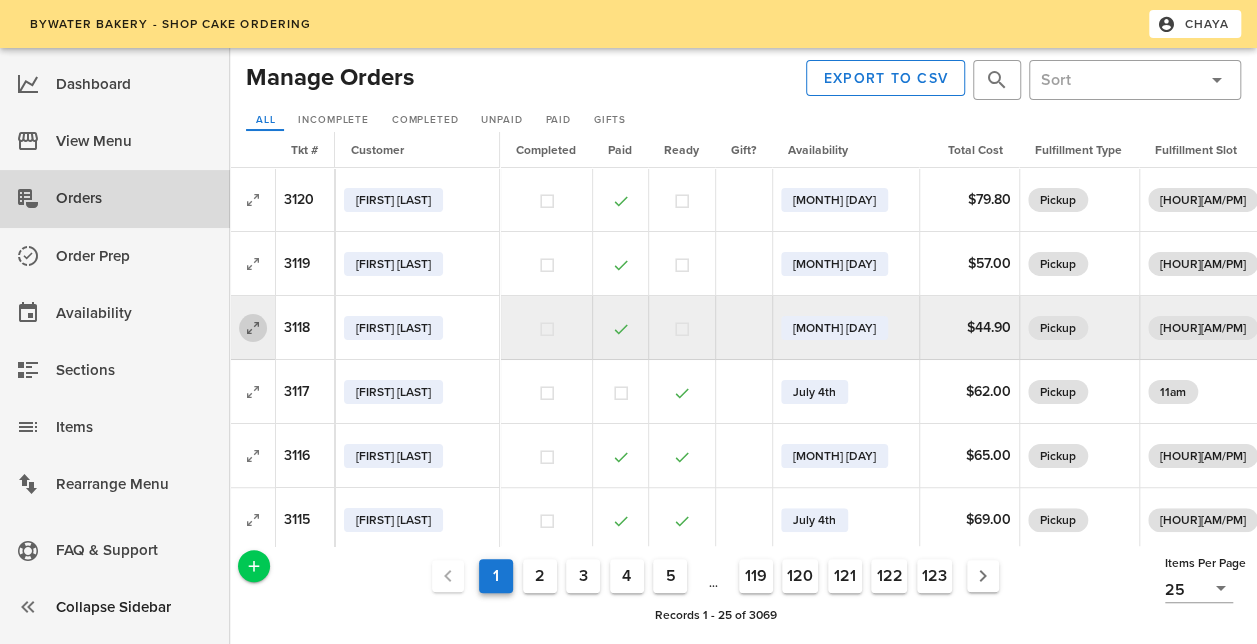 click at bounding box center [253, 200] 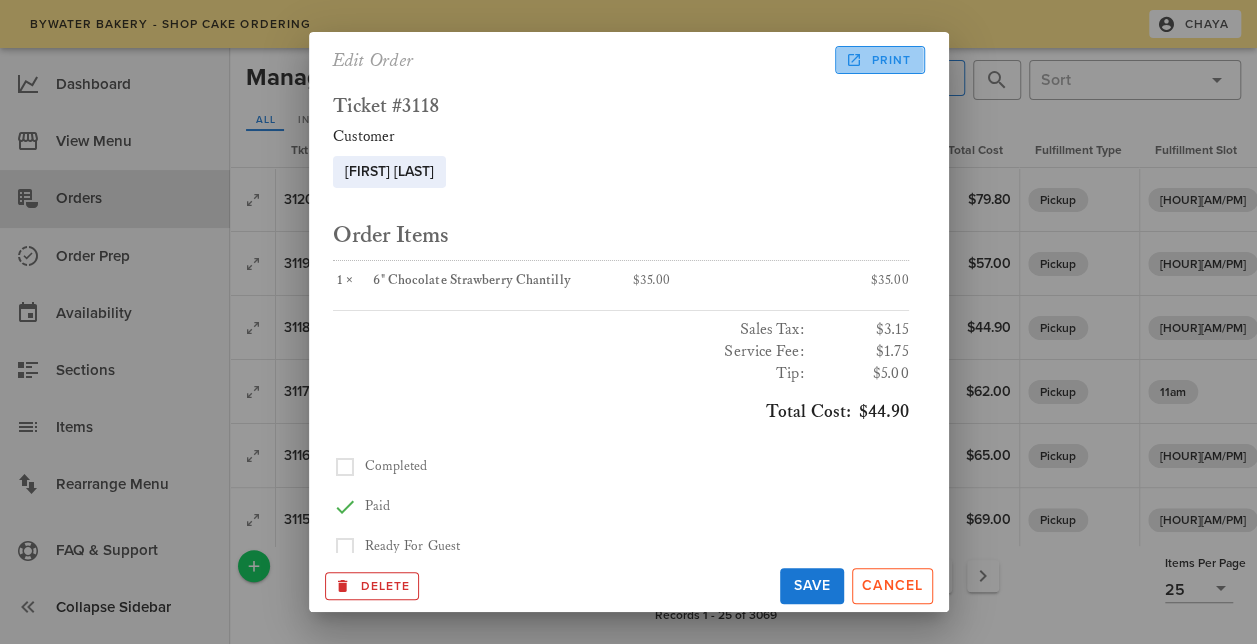 click on "Print" at bounding box center (880, 60) 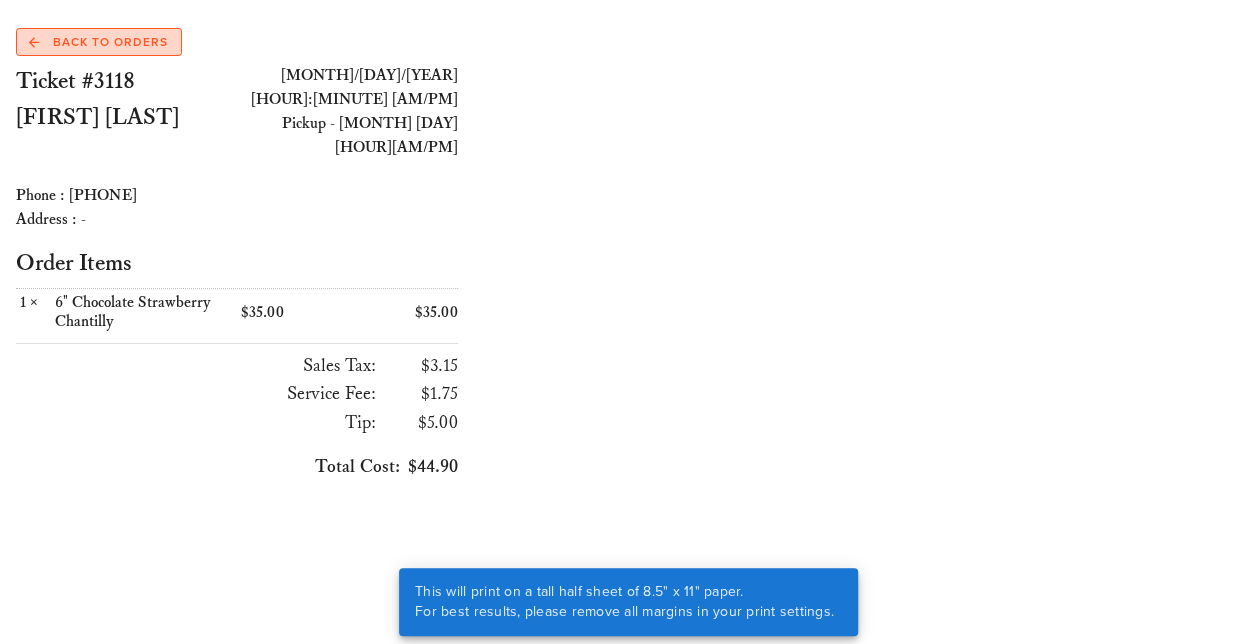 click on "Back to Orders" at bounding box center (99, 42) 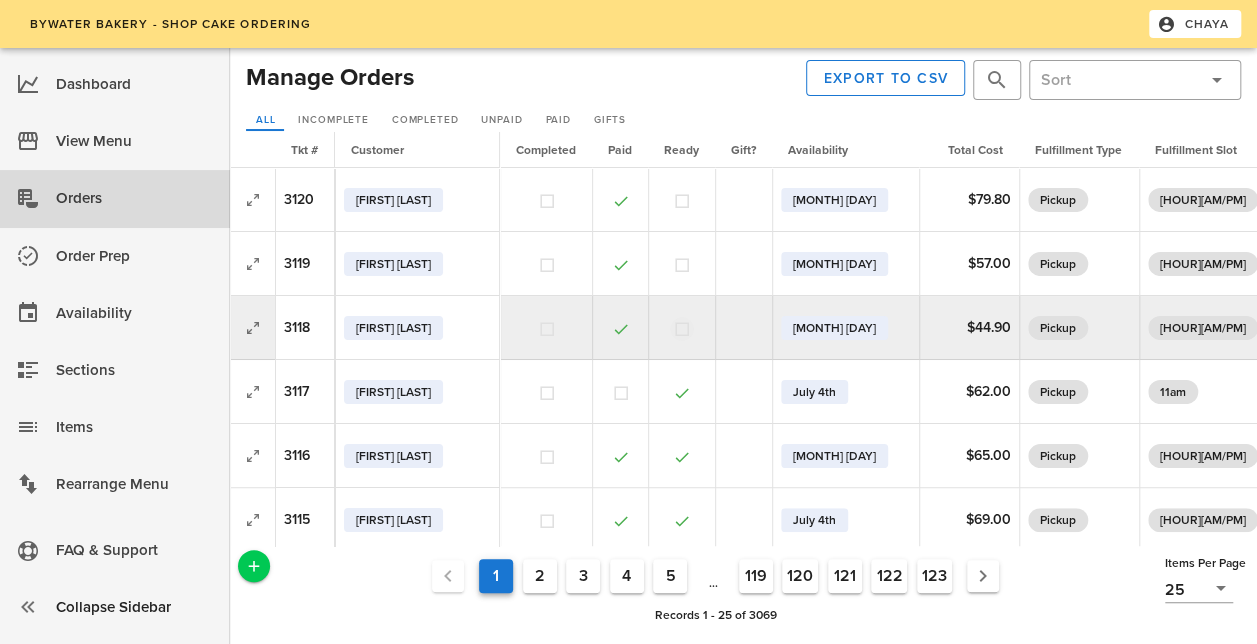 click at bounding box center [682, 329] 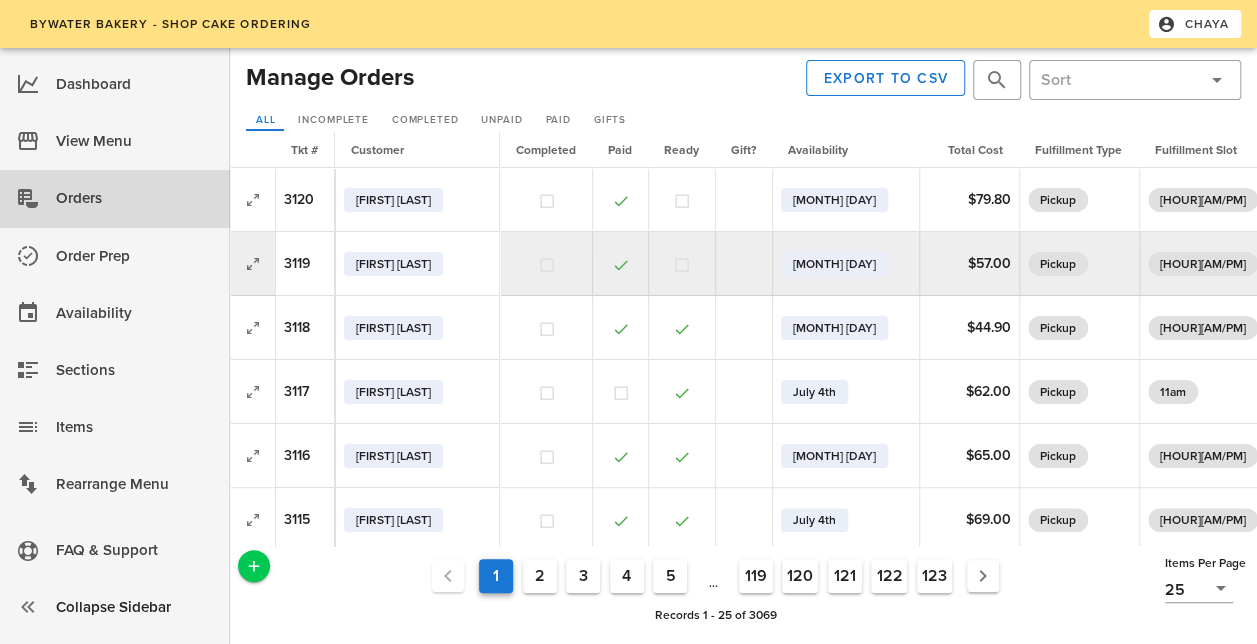 click at bounding box center (252, 200) 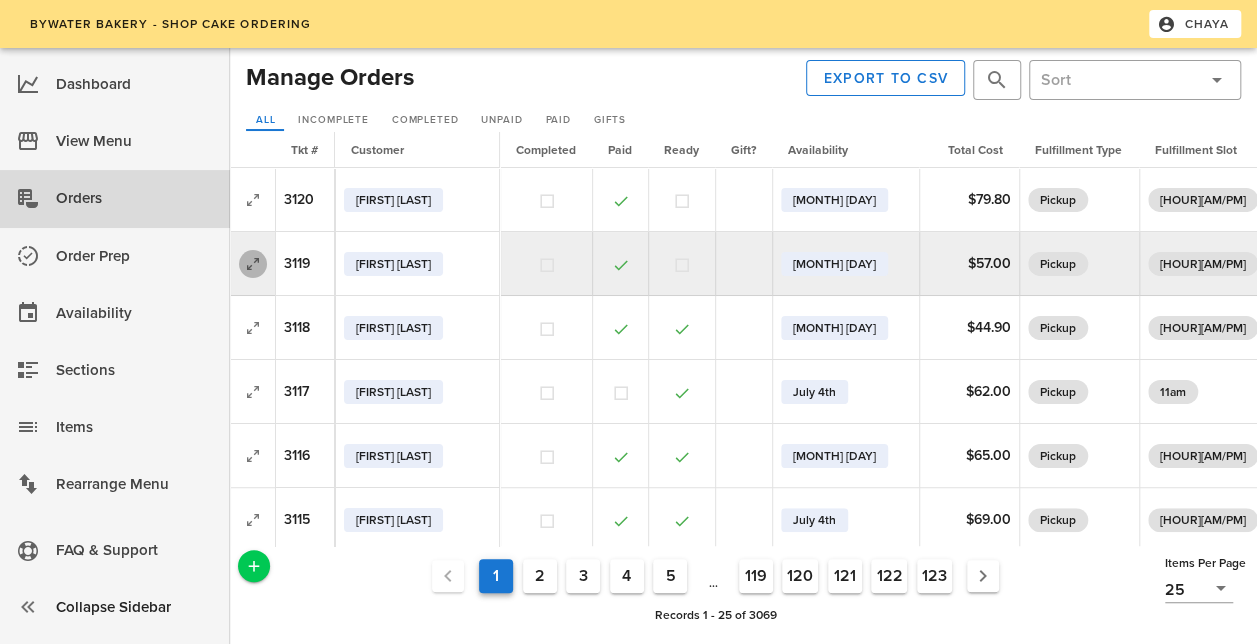 drag, startPoint x: 237, startPoint y: 208, endPoint x: 250, endPoint y: 215, distance: 14.764823 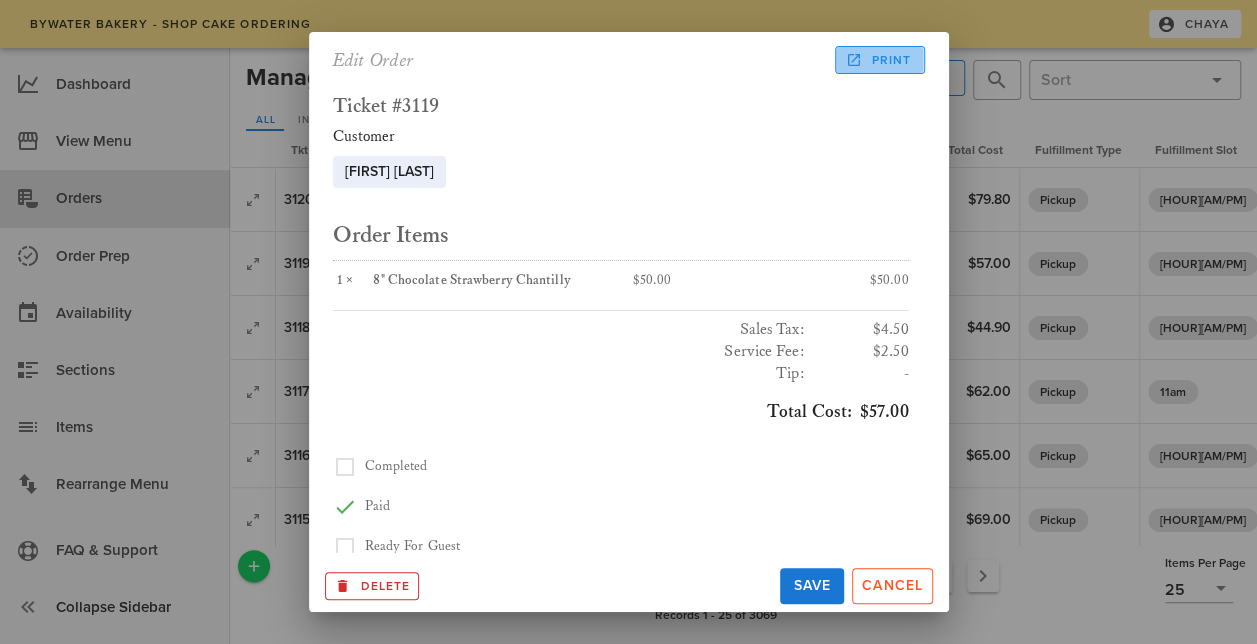 click at bounding box center (854, 60) 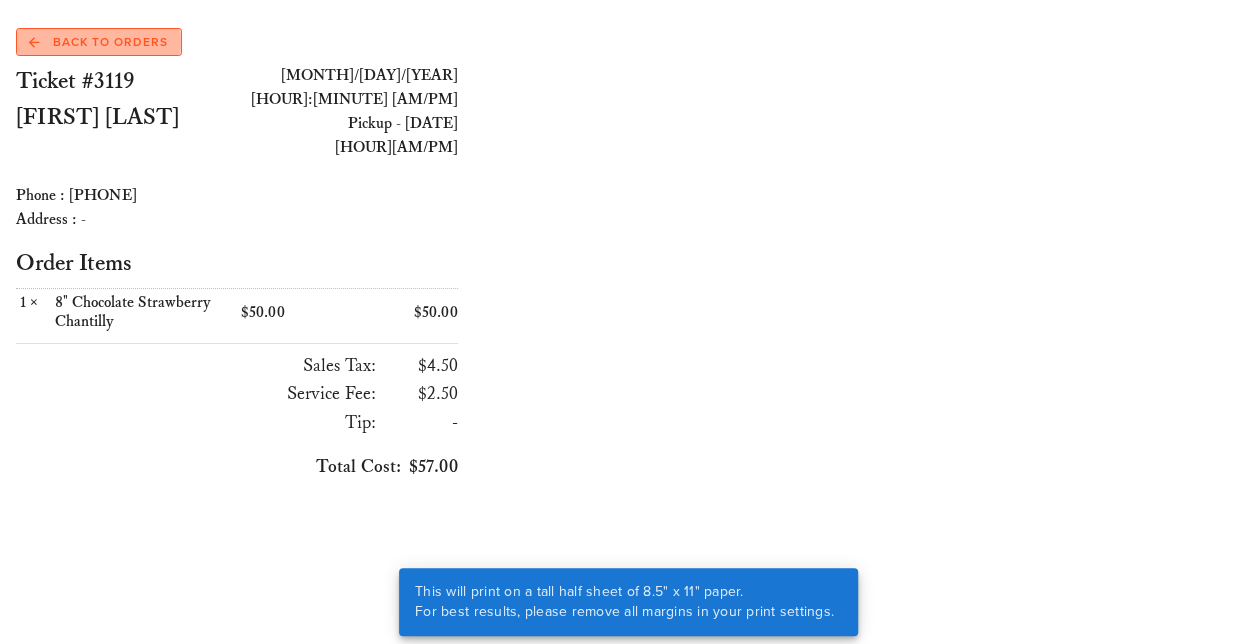 click on "Back to Orders" at bounding box center (99, 42) 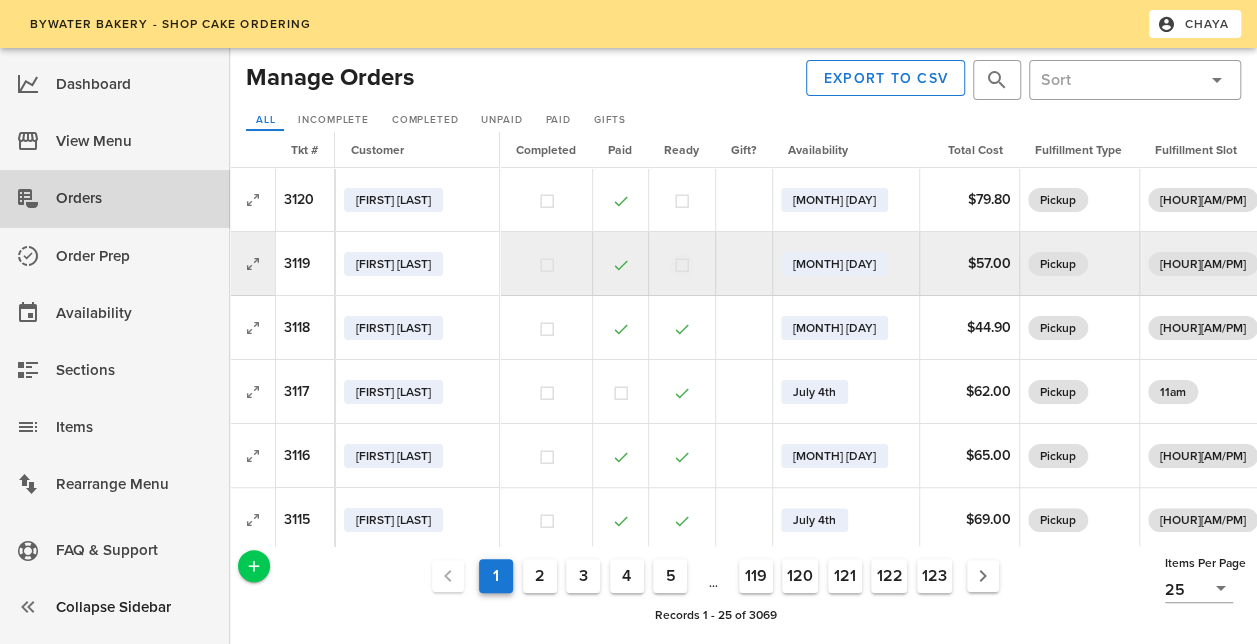 click at bounding box center [682, 265] 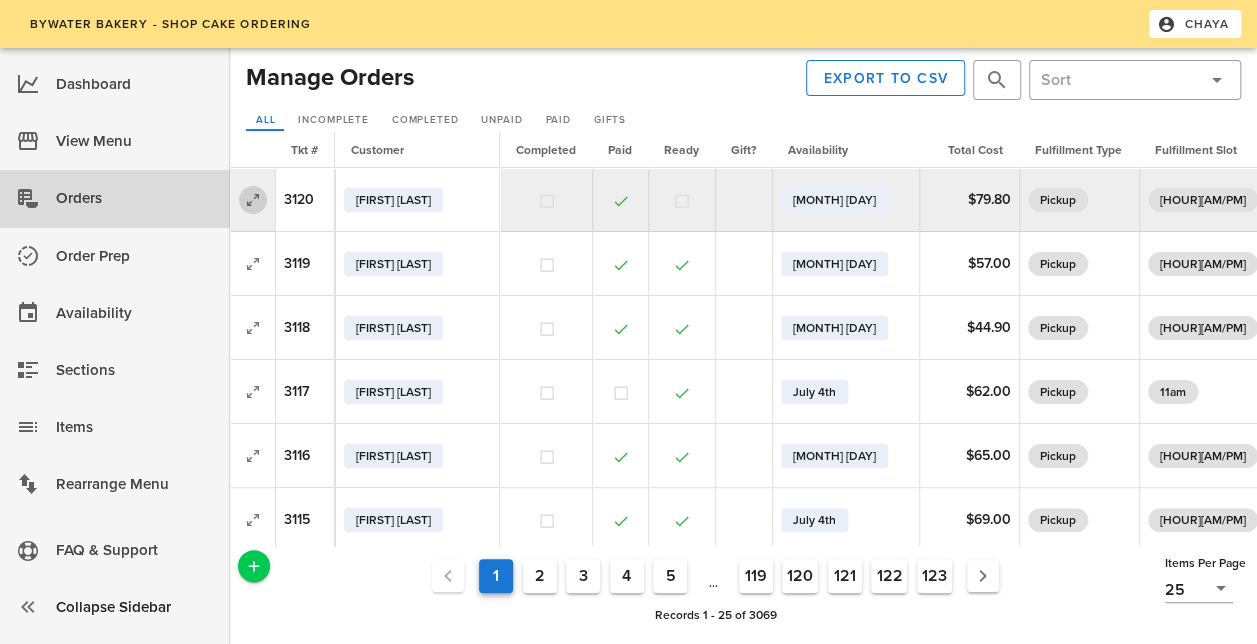 click at bounding box center (253, 200) 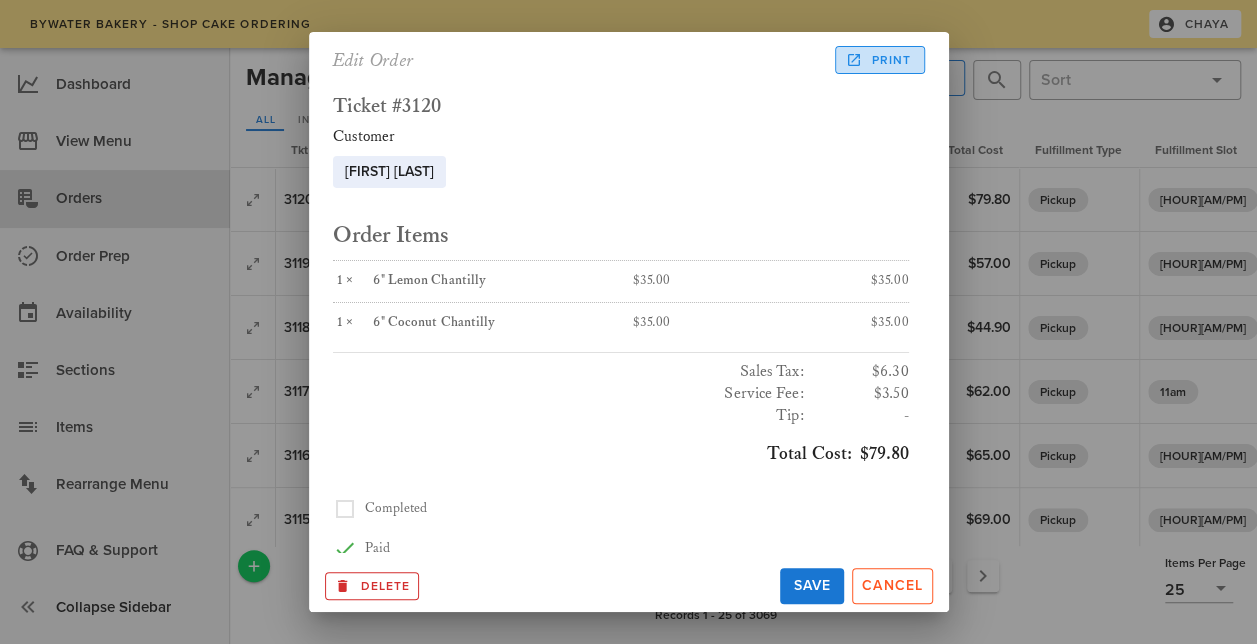 click on "Print" at bounding box center [879, 60] 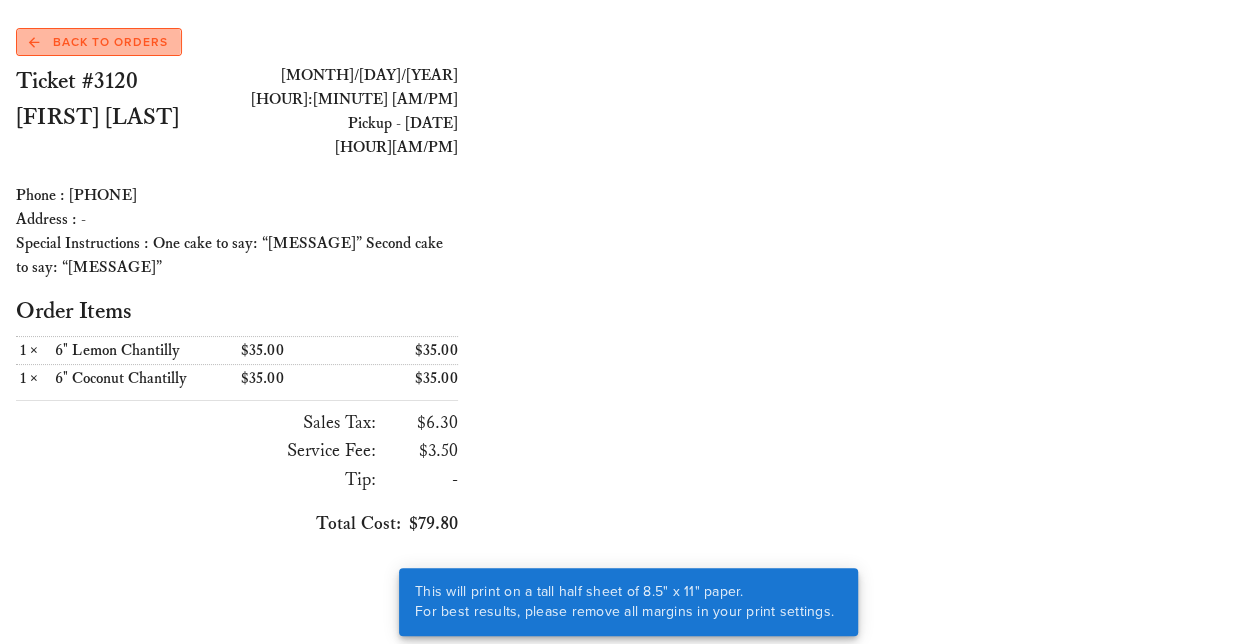 click on "Back to Orders" at bounding box center (99, 42) 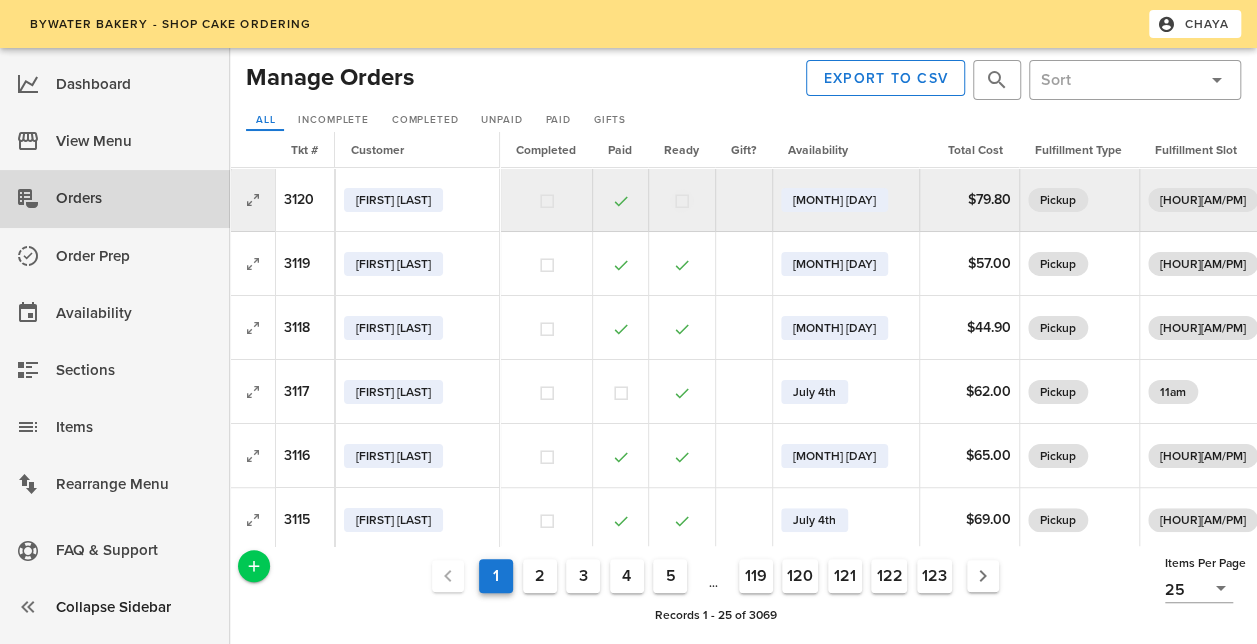 click at bounding box center [682, 201] 